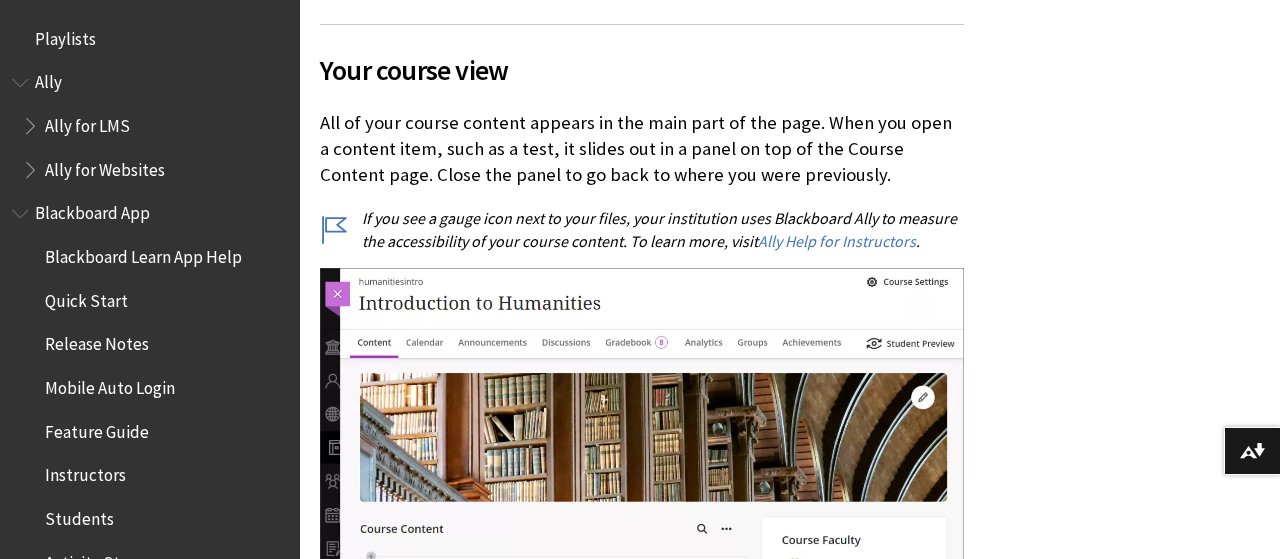 scroll, scrollTop: 1022, scrollLeft: 0, axis: vertical 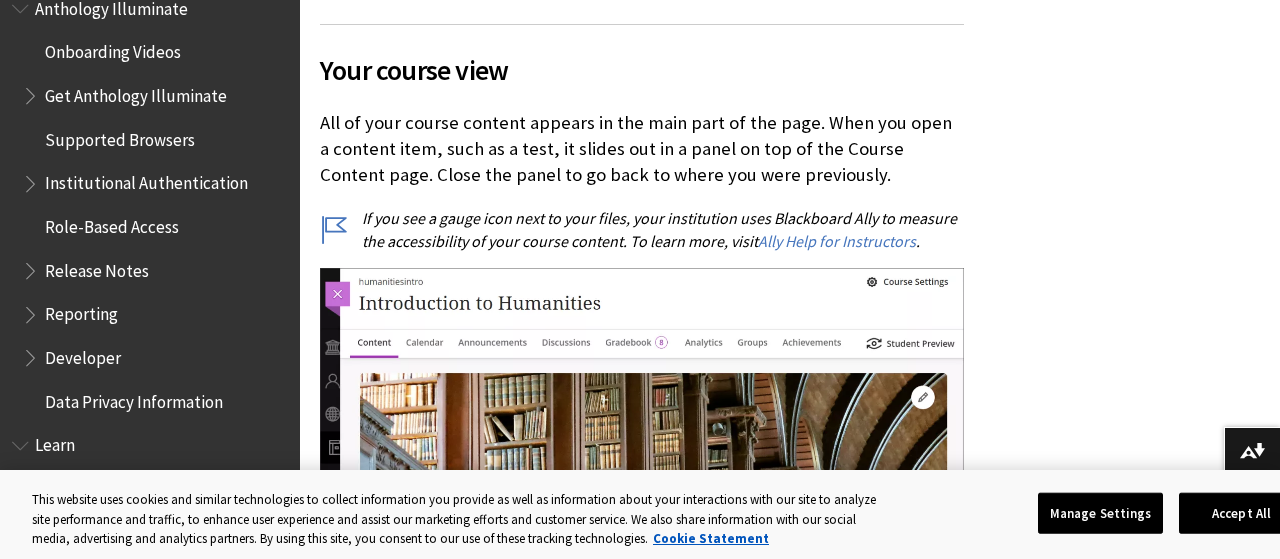 click on "Onboarding Videos" at bounding box center [113, 49] 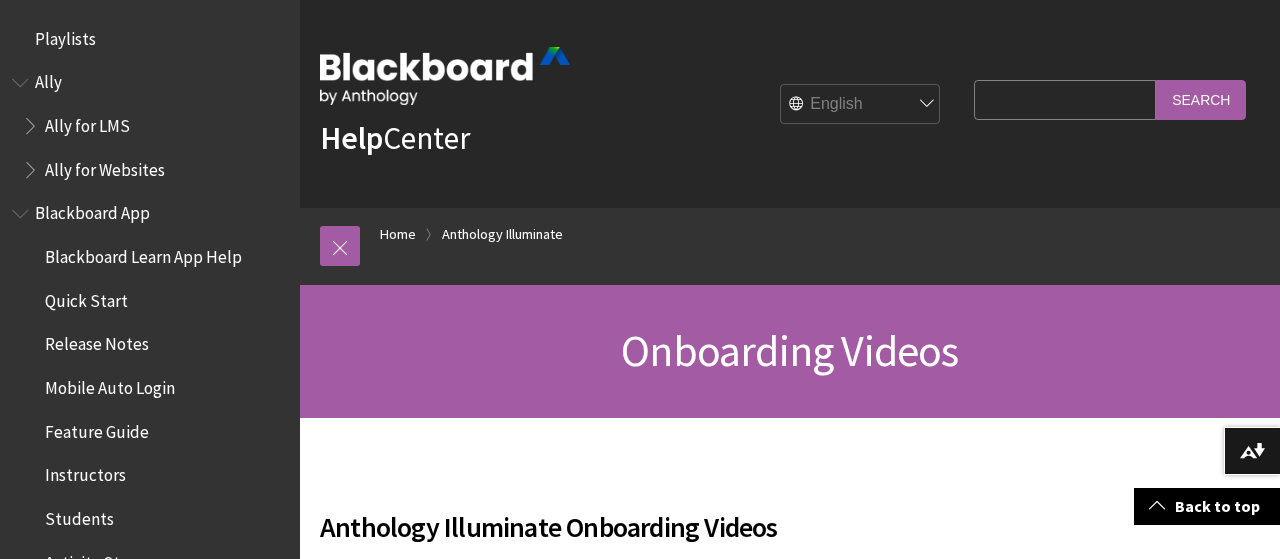 scroll, scrollTop: 1040, scrollLeft: 0, axis: vertical 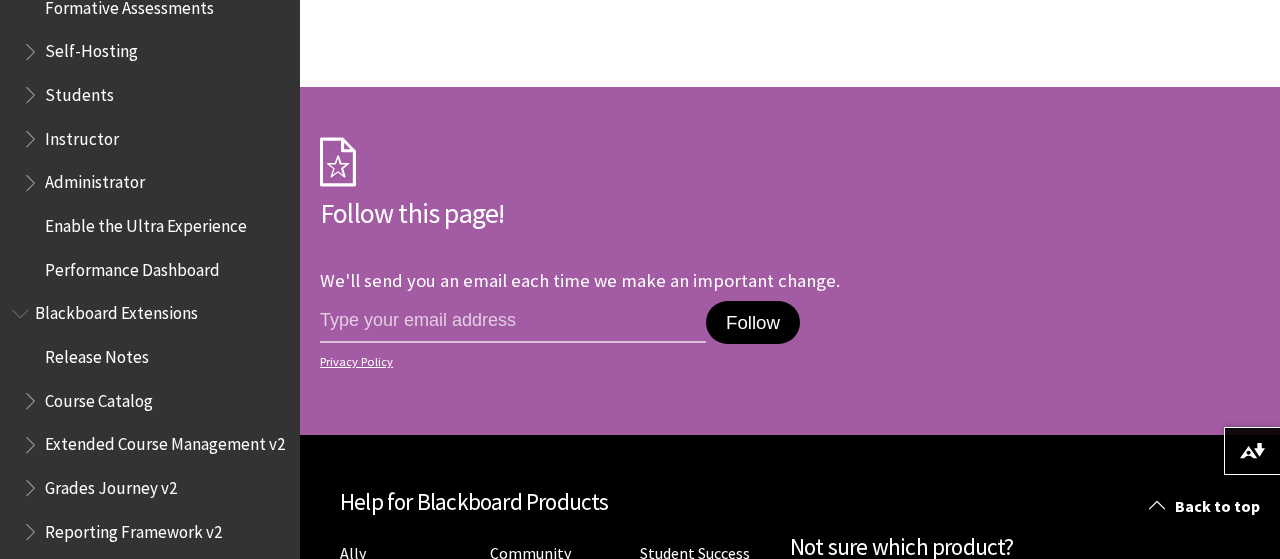click on "Instructor" at bounding box center [155, 139] 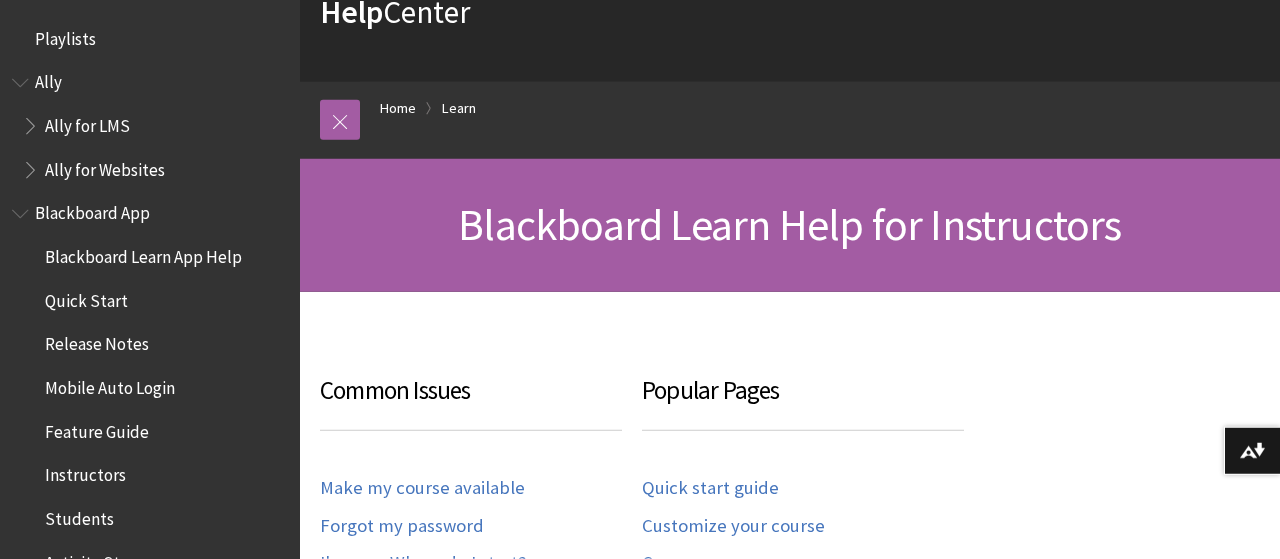 scroll, scrollTop: 216, scrollLeft: 0, axis: vertical 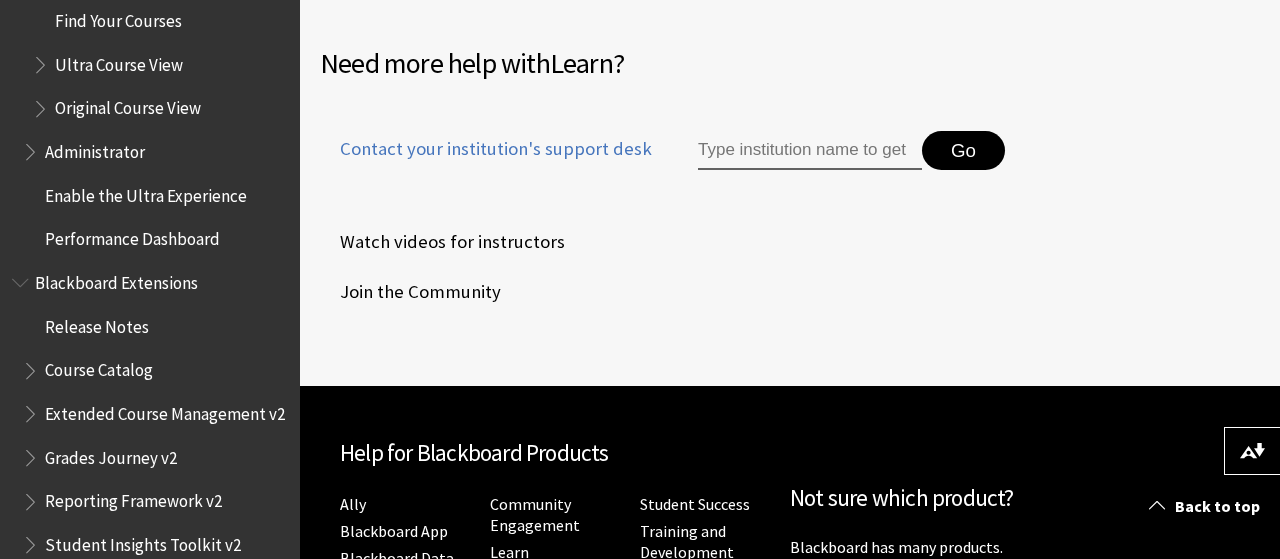click on "Playlists
Playlists
Ally
Ally for LMS
Ally for Websites
Ally Ally for LMS Ally for Websites
Blackboard App
Blackboard Learn App Help
Quick Start
Release Notes
Students" at bounding box center (150, -684) 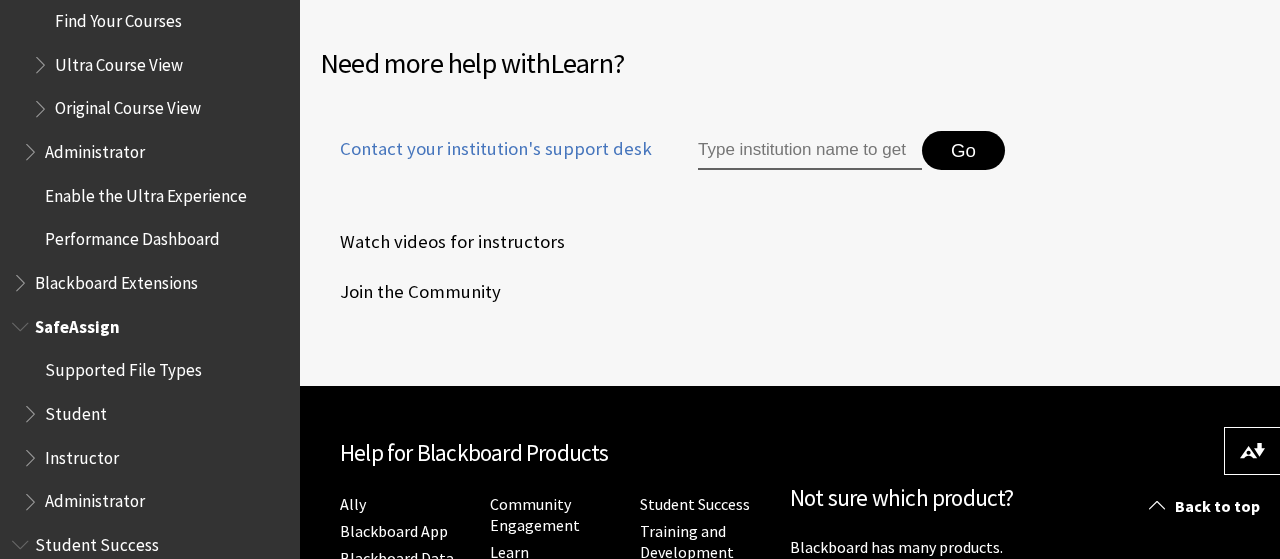 click at bounding box center (22, 322) 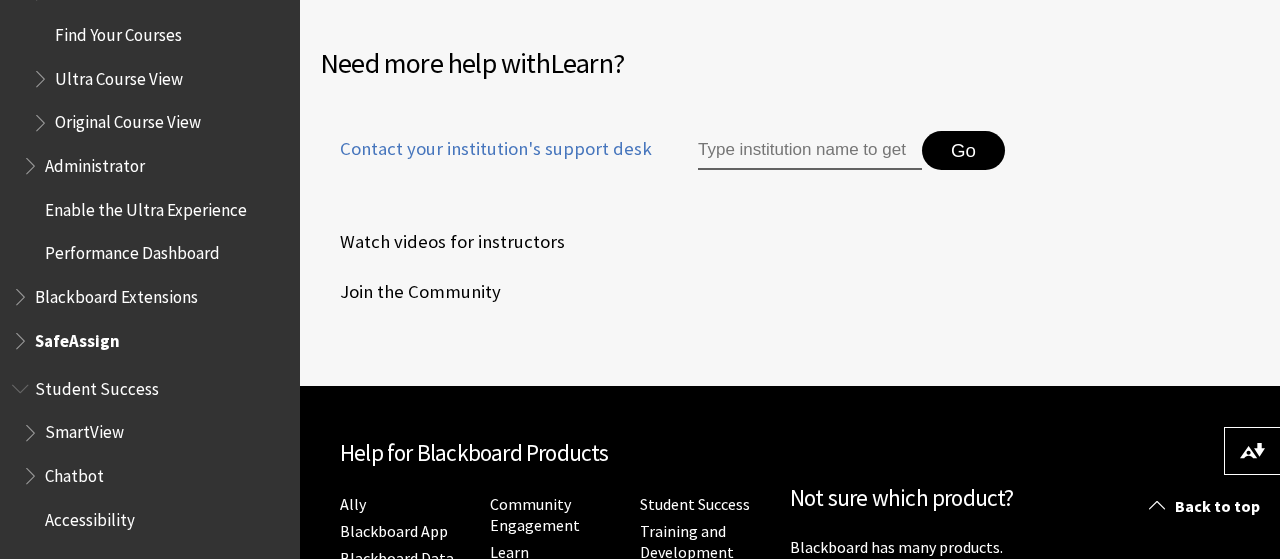 scroll, scrollTop: 2383, scrollLeft: 0, axis: vertical 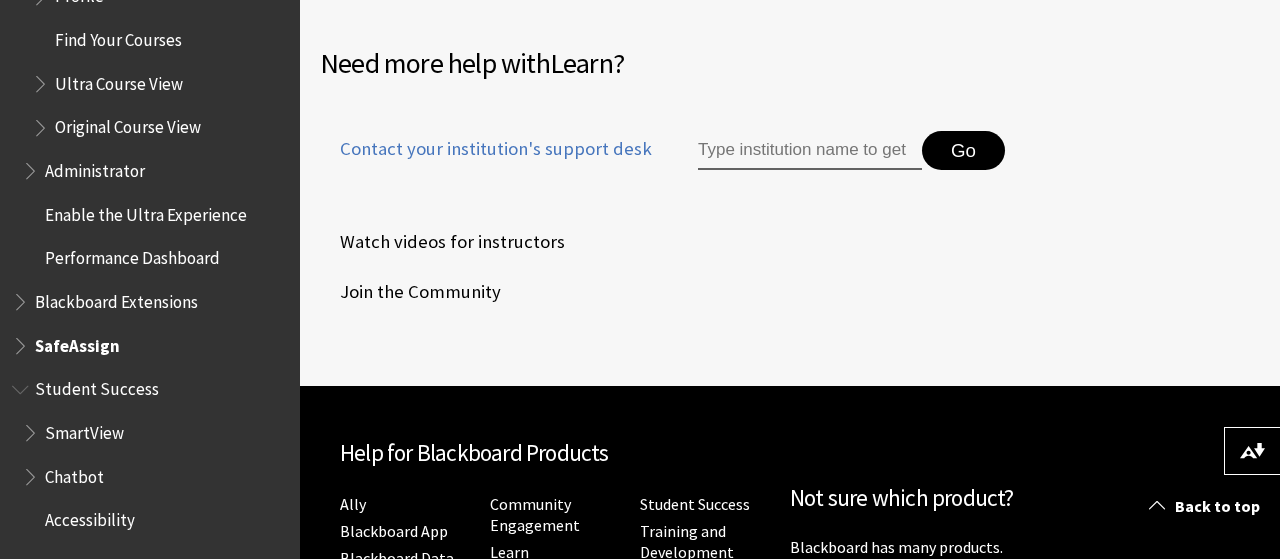 click at bounding box center [22, 385] 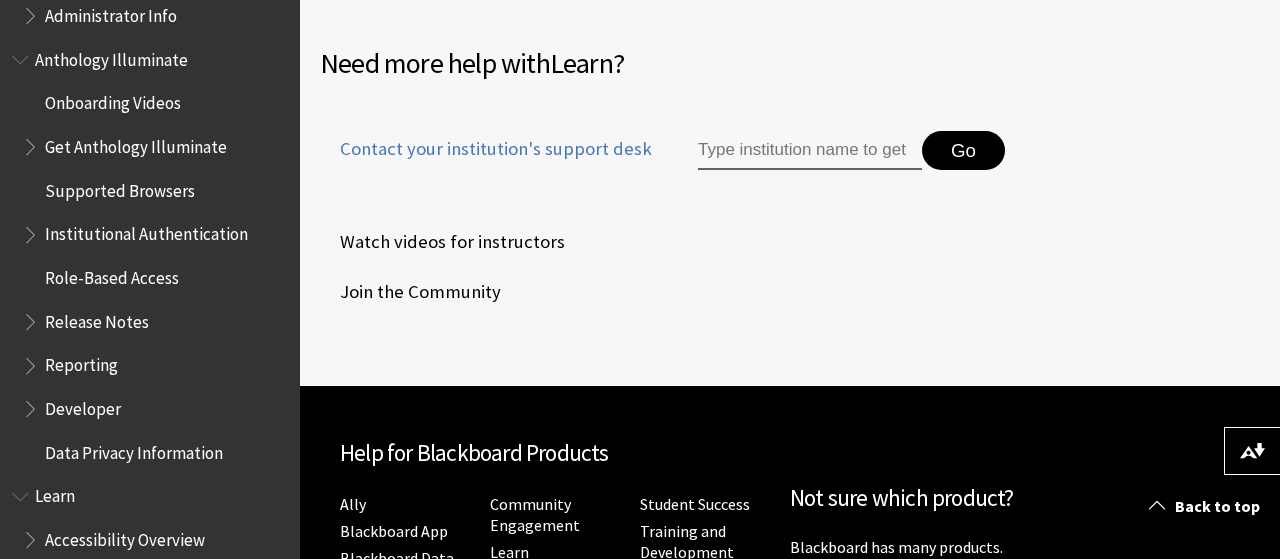 scroll, scrollTop: 1101, scrollLeft: 0, axis: vertical 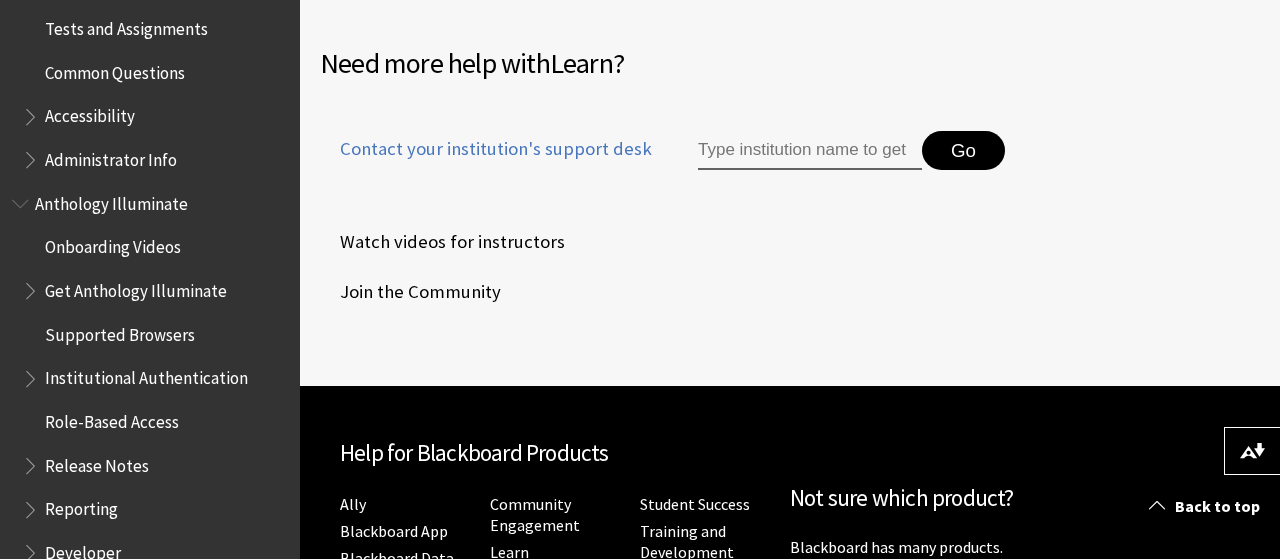 click on "Anthology Illuminate" at bounding box center [150, 204] 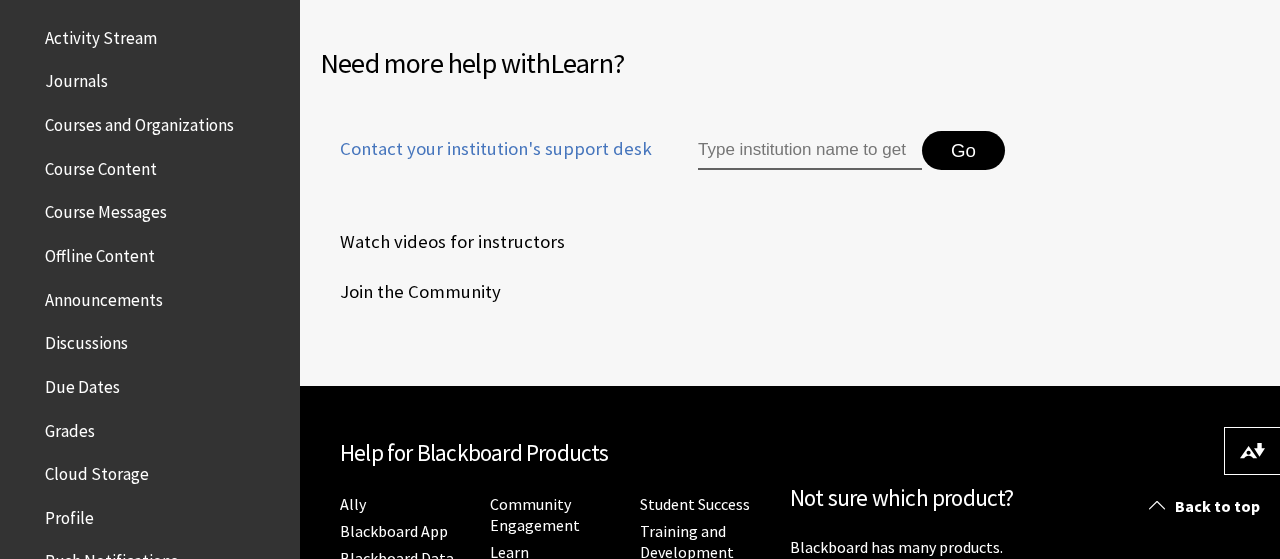 scroll, scrollTop: 421, scrollLeft: 0, axis: vertical 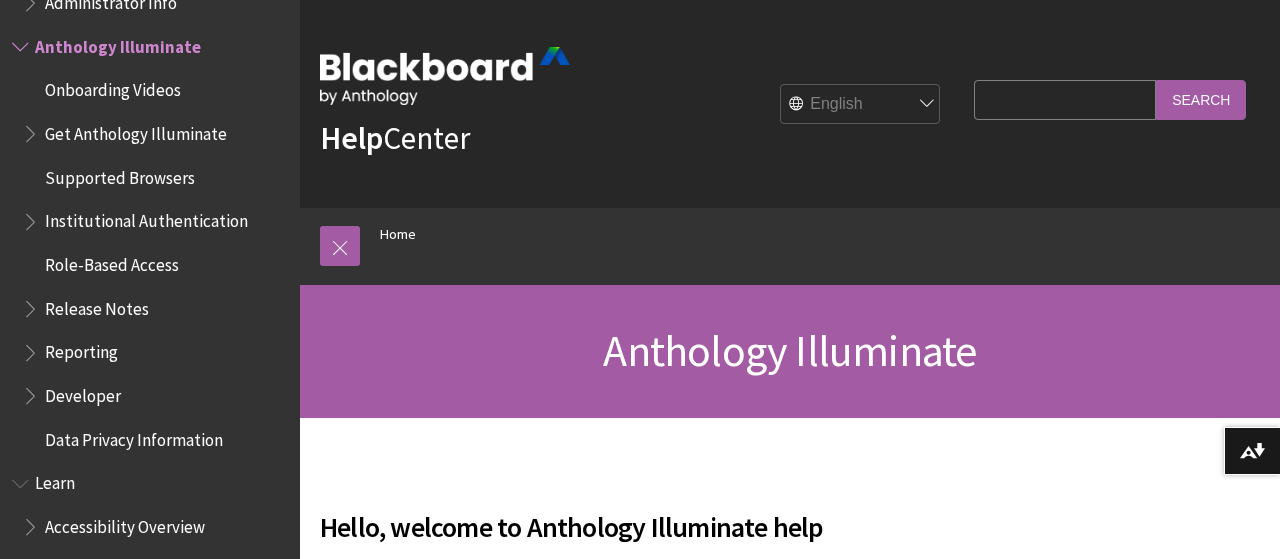 click at bounding box center (445, 76) 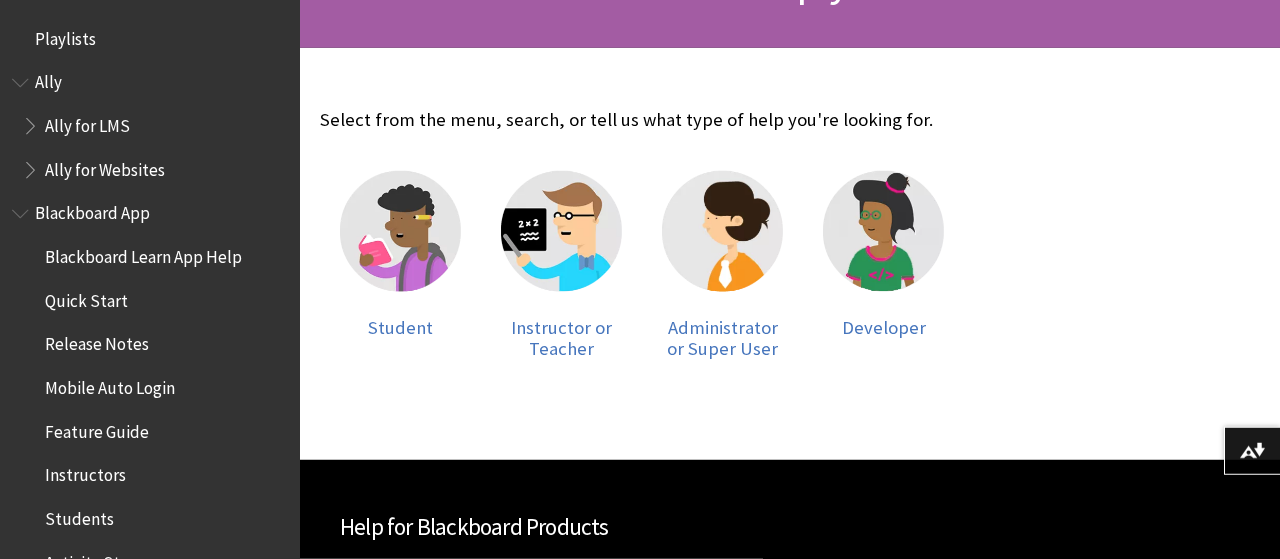 scroll, scrollTop: 416, scrollLeft: 0, axis: vertical 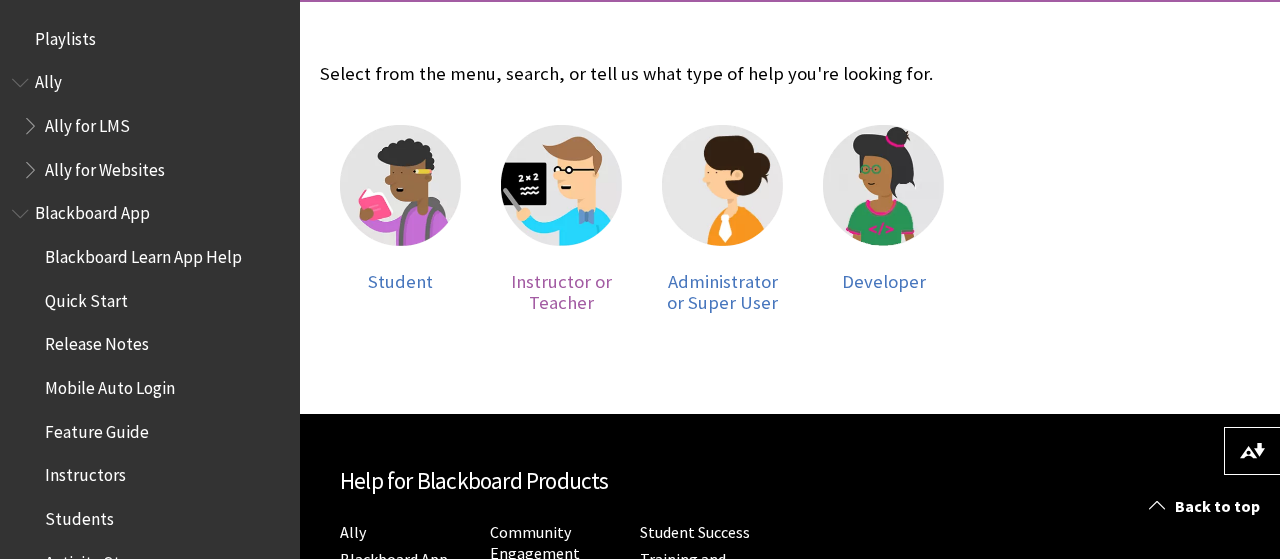 click on "Instructor or Teacher" at bounding box center [561, 292] 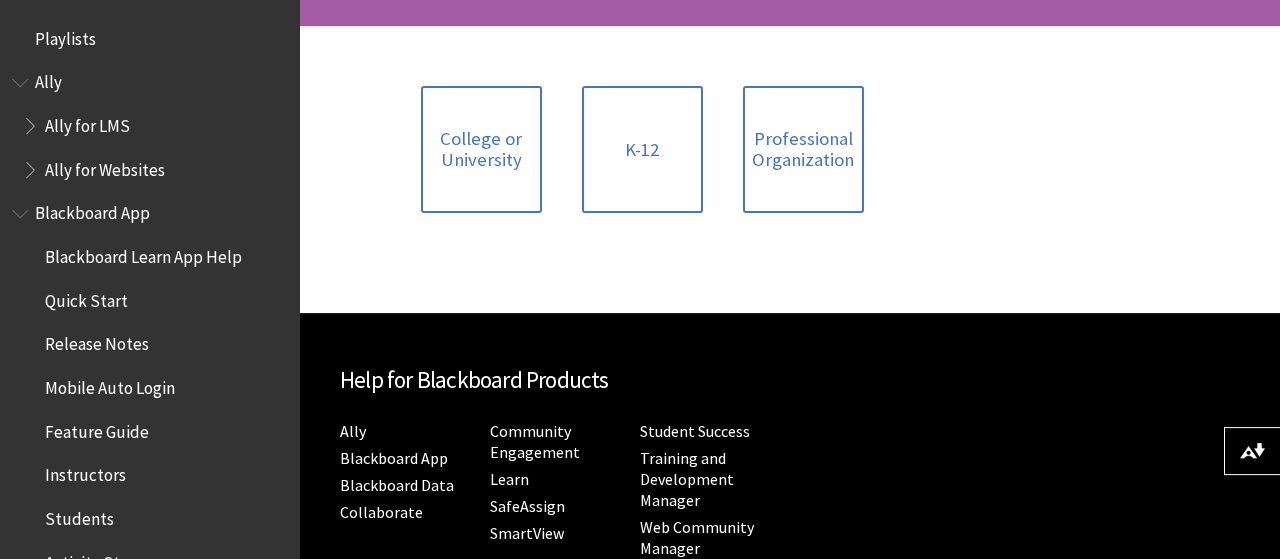 scroll, scrollTop: 416, scrollLeft: 0, axis: vertical 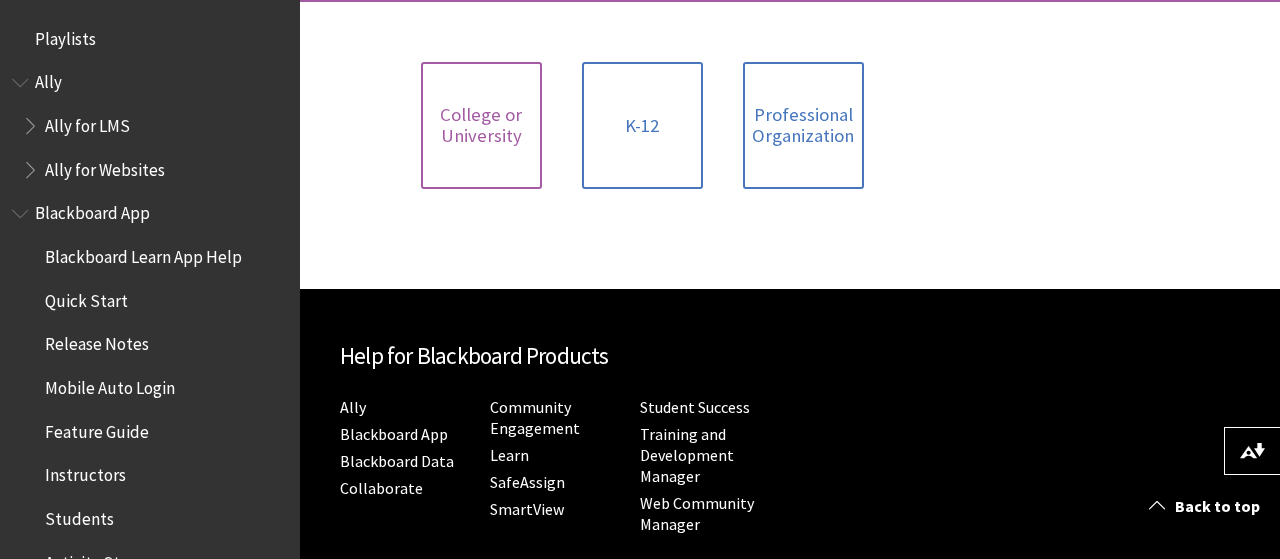 click on "College or University" at bounding box center (481, 125) 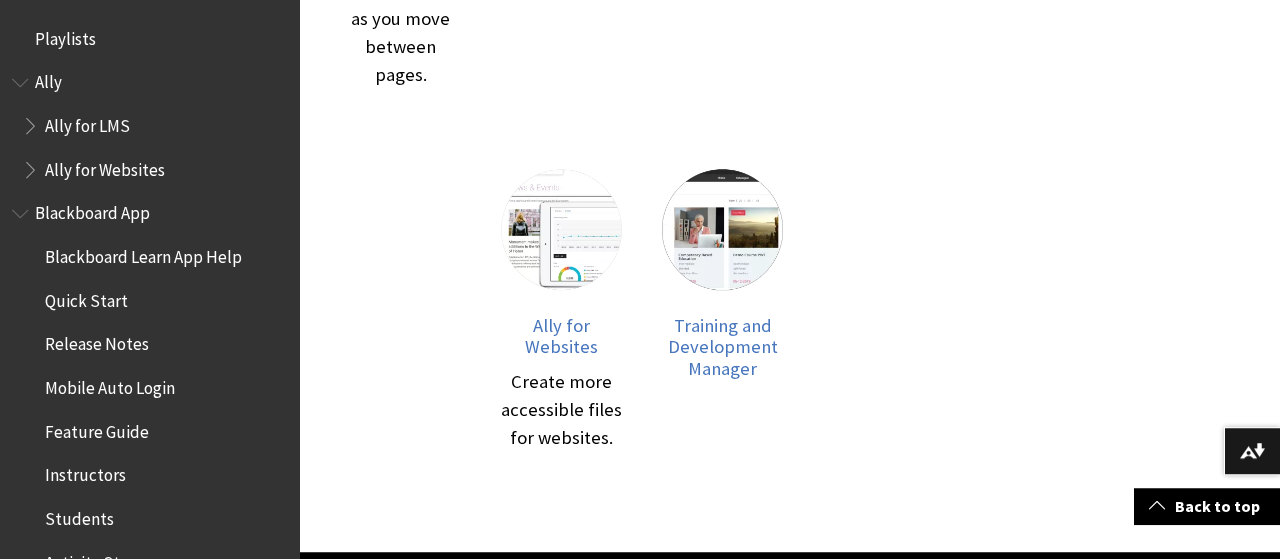 scroll, scrollTop: 936, scrollLeft: 0, axis: vertical 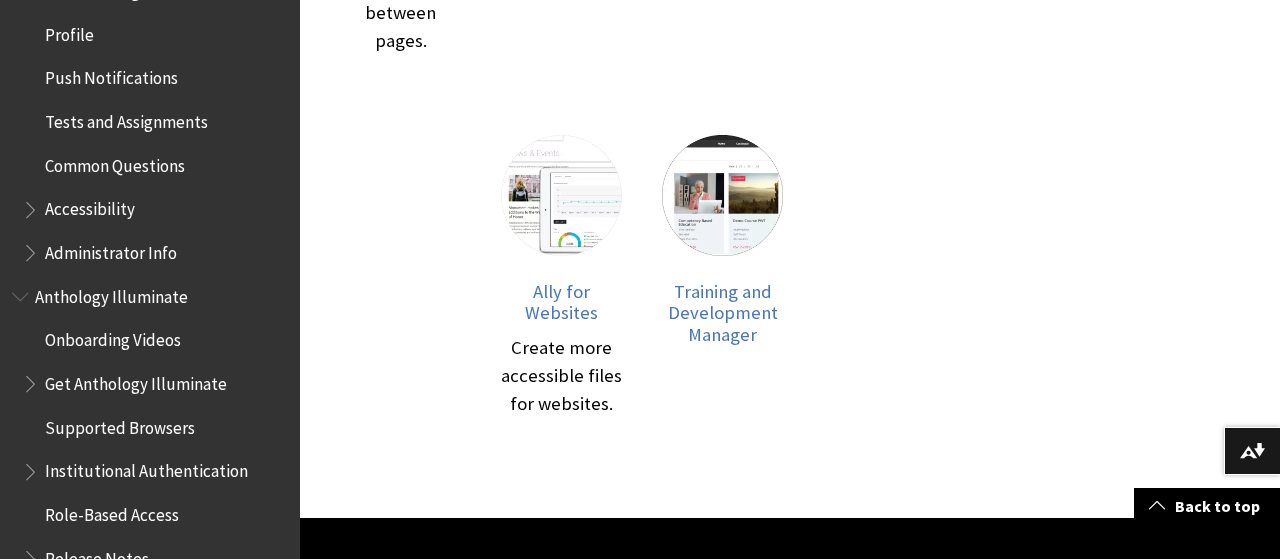 click at bounding box center [22, 292] 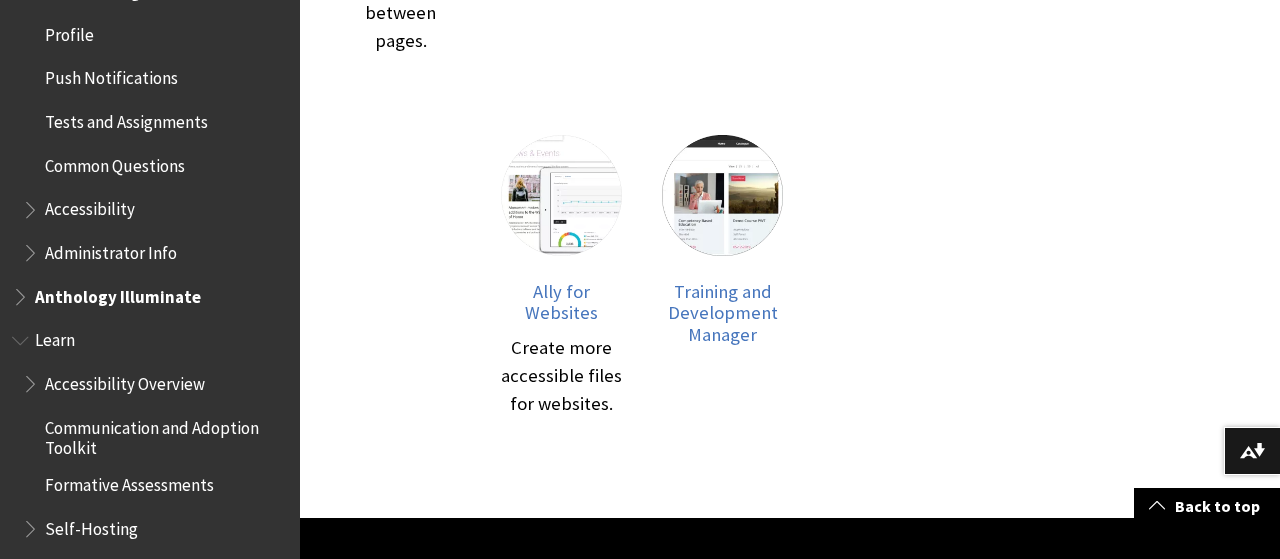 click at bounding box center (22, 336) 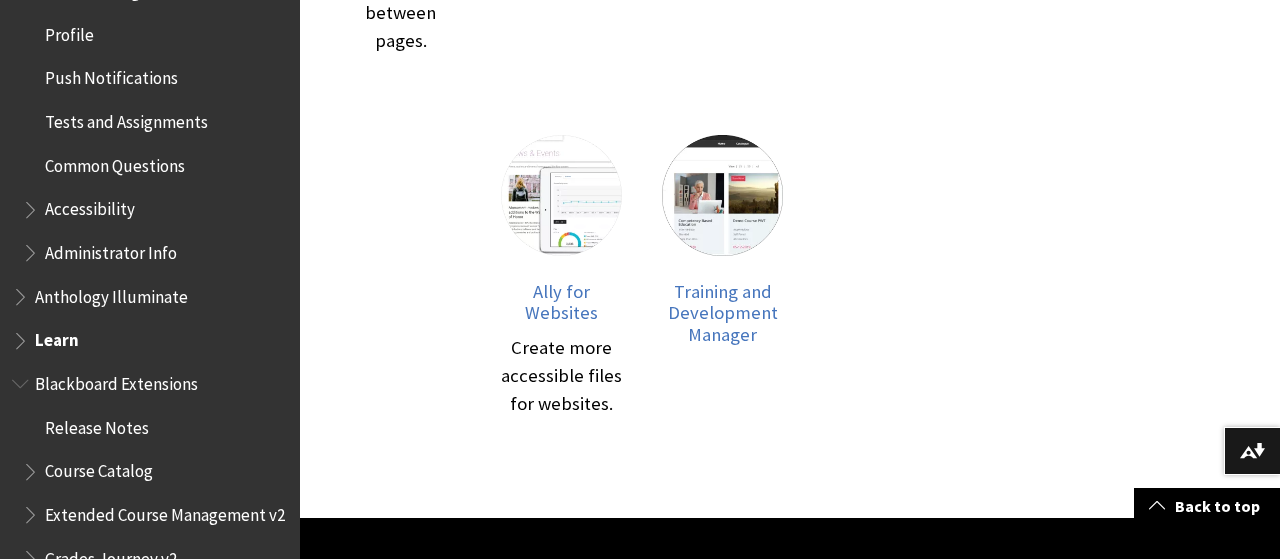click at bounding box center [22, 379] 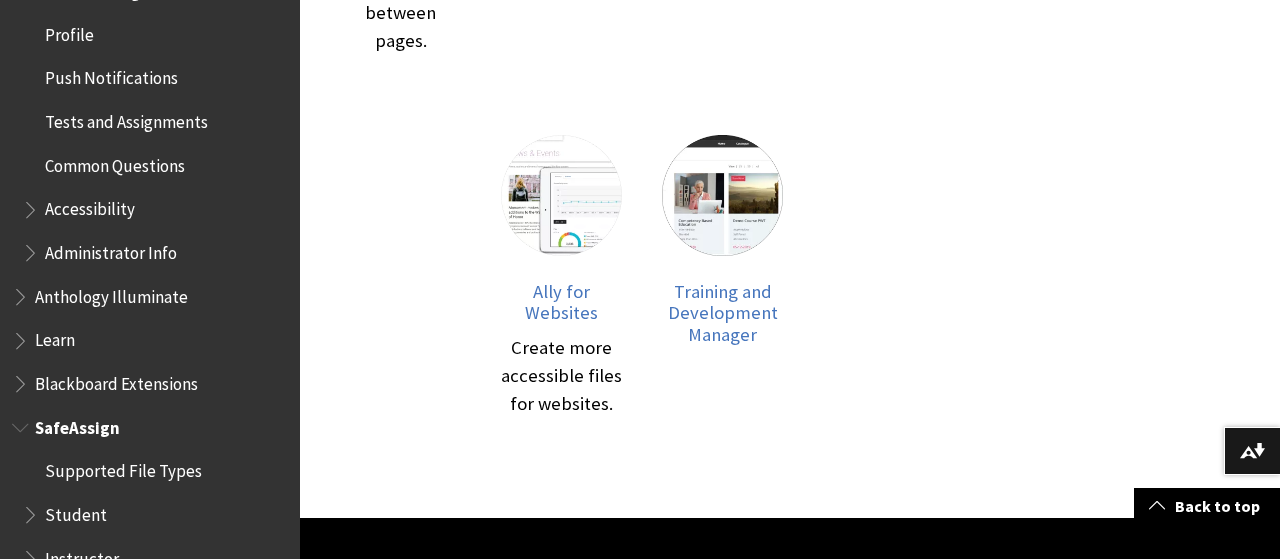 click at bounding box center (22, 423) 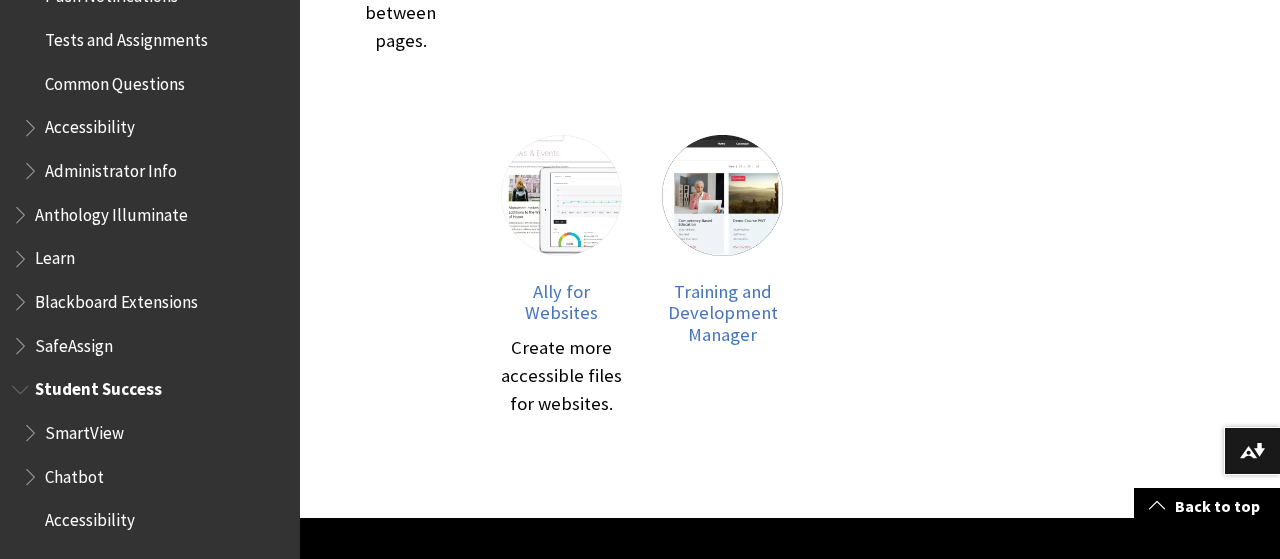 click at bounding box center [22, 385] 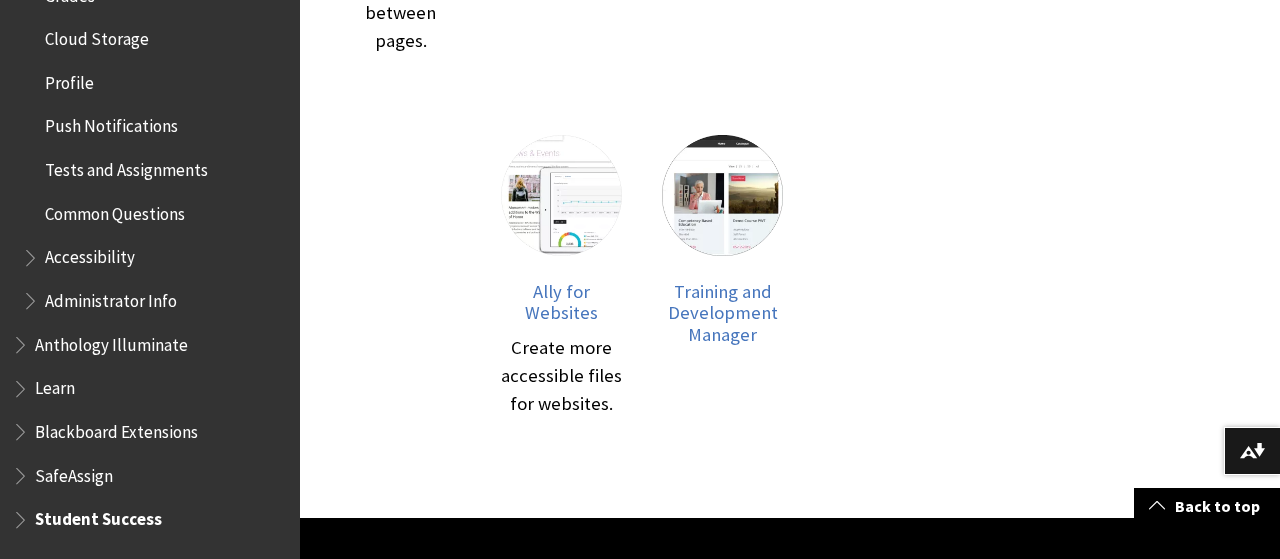 scroll, scrollTop: 959, scrollLeft: 0, axis: vertical 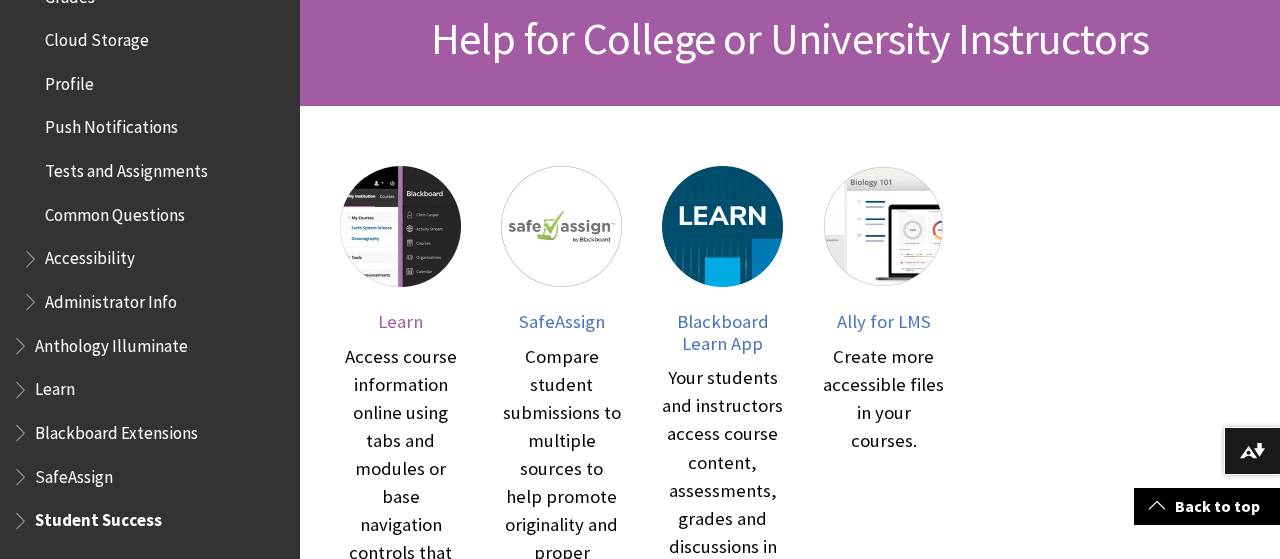 click on "Learn" at bounding box center [400, 321] 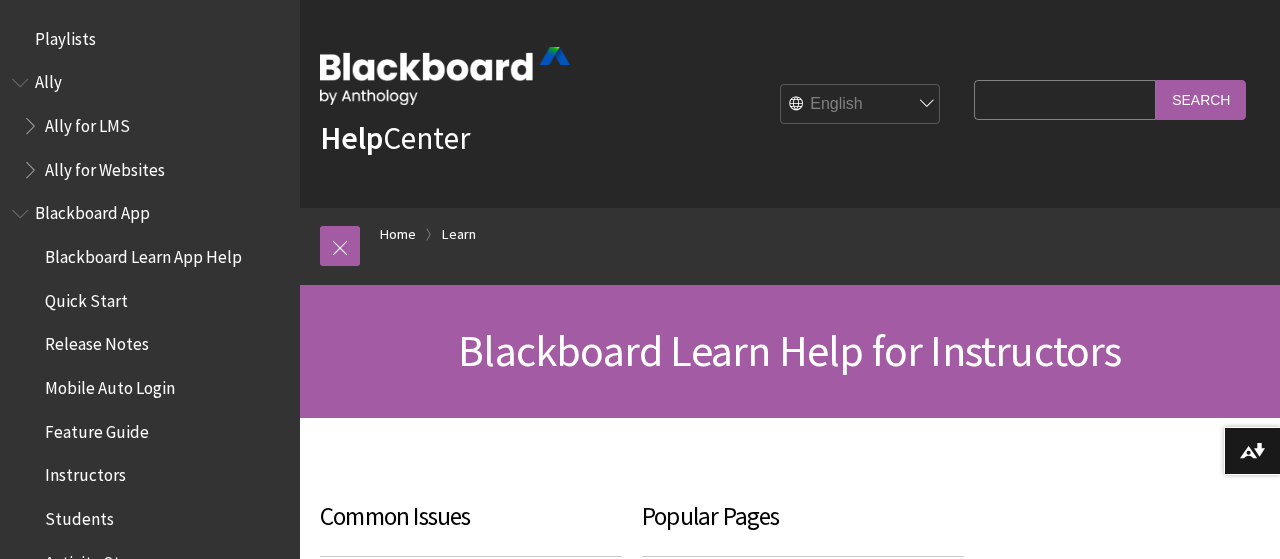 scroll, scrollTop: 189, scrollLeft: 0, axis: vertical 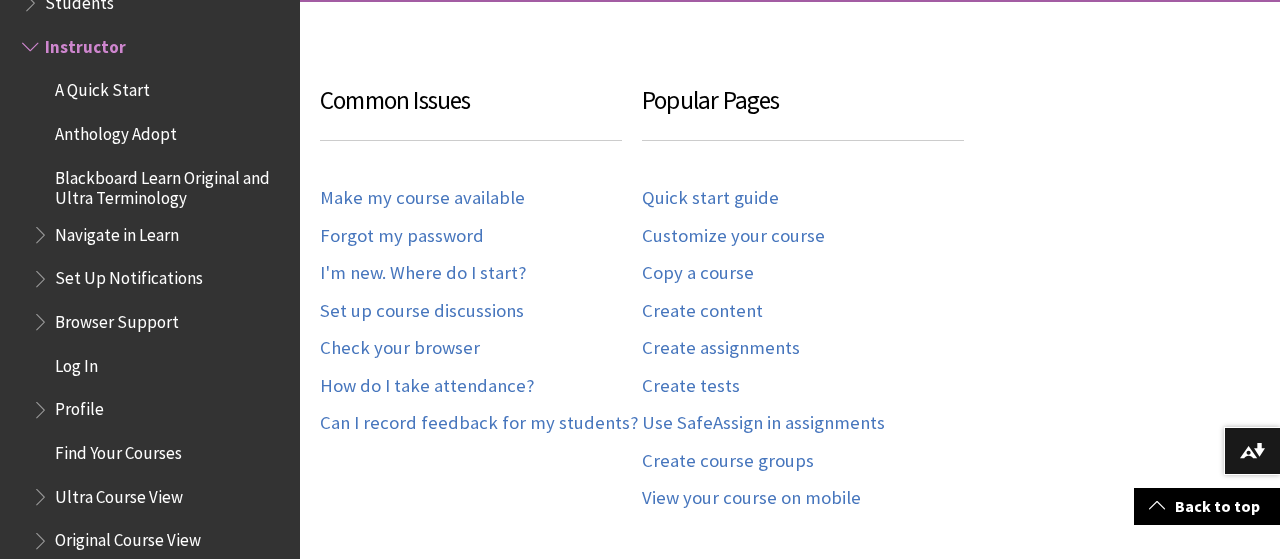 click on "Common Issues" at bounding box center [790, 1089] 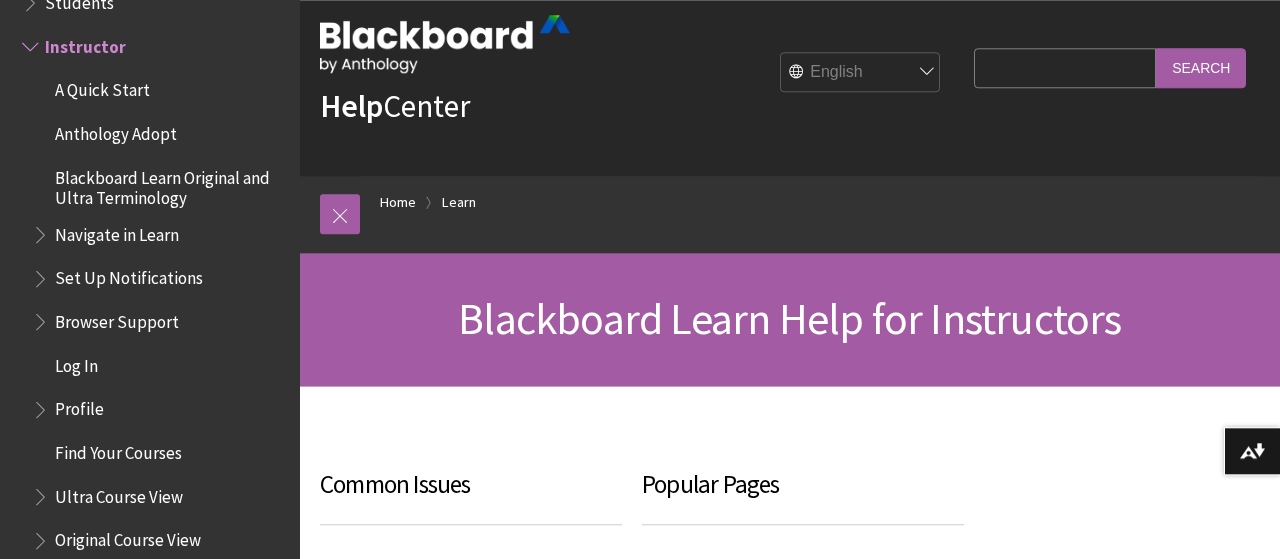 scroll, scrollTop: 0, scrollLeft: 0, axis: both 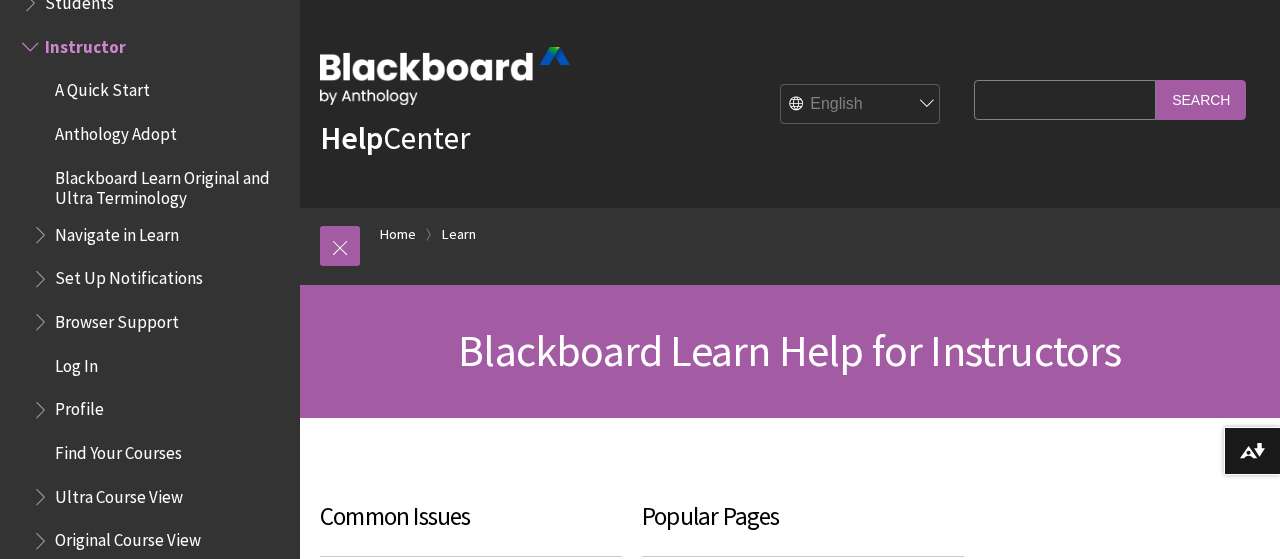 click on "Search Query" at bounding box center [1065, 99] 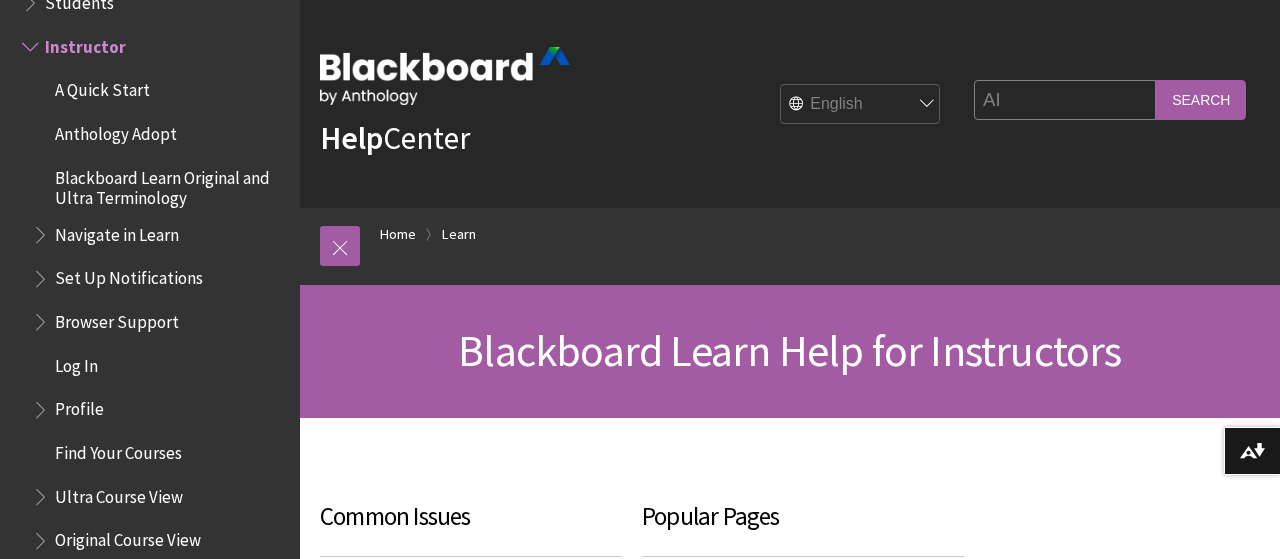 type on "AI" 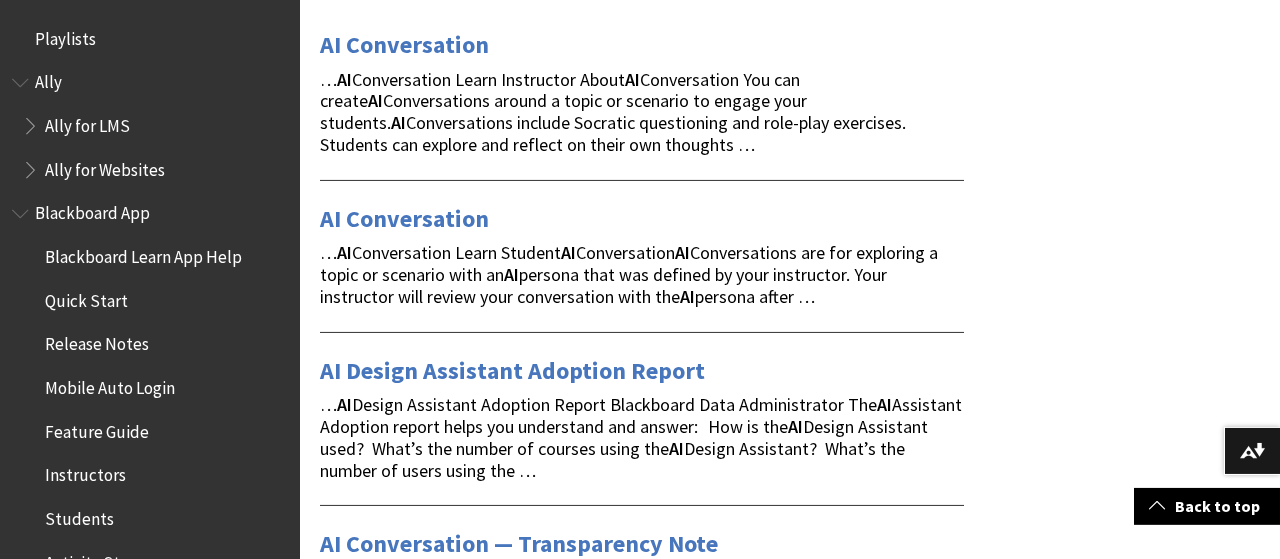 scroll, scrollTop: 416, scrollLeft: 0, axis: vertical 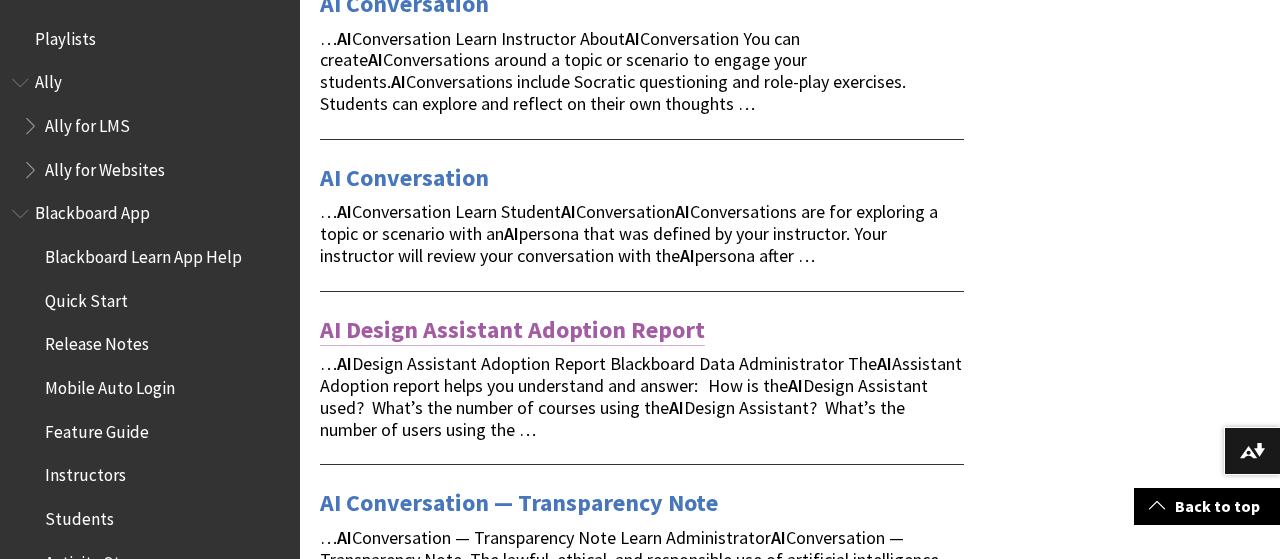 click on "AI Design Assistant Adoption Report" at bounding box center [512, 330] 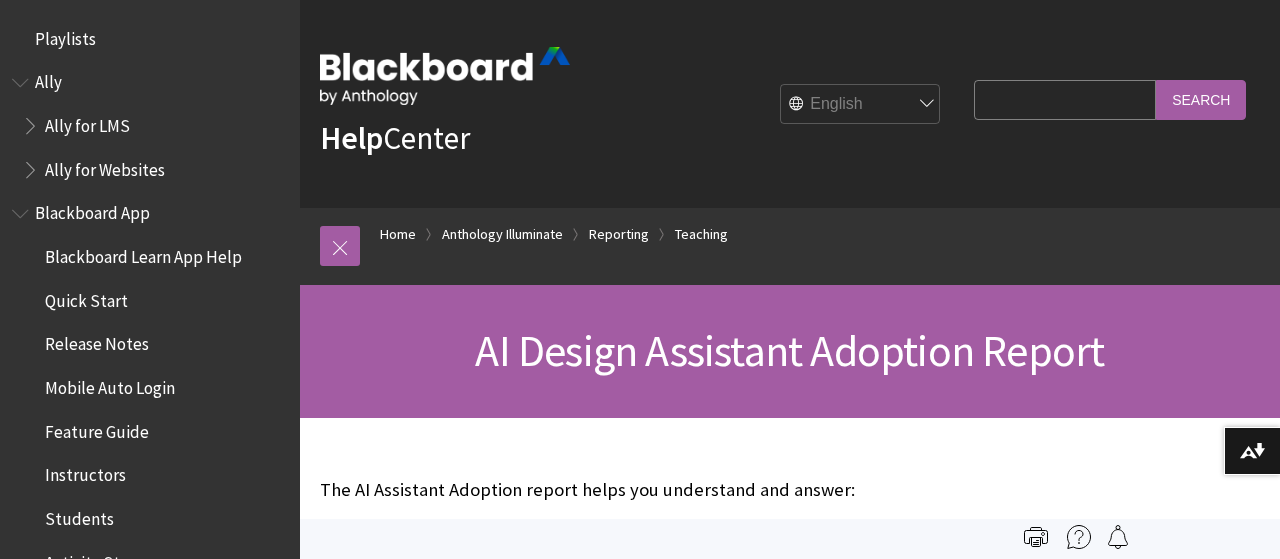 scroll, scrollTop: 0, scrollLeft: 0, axis: both 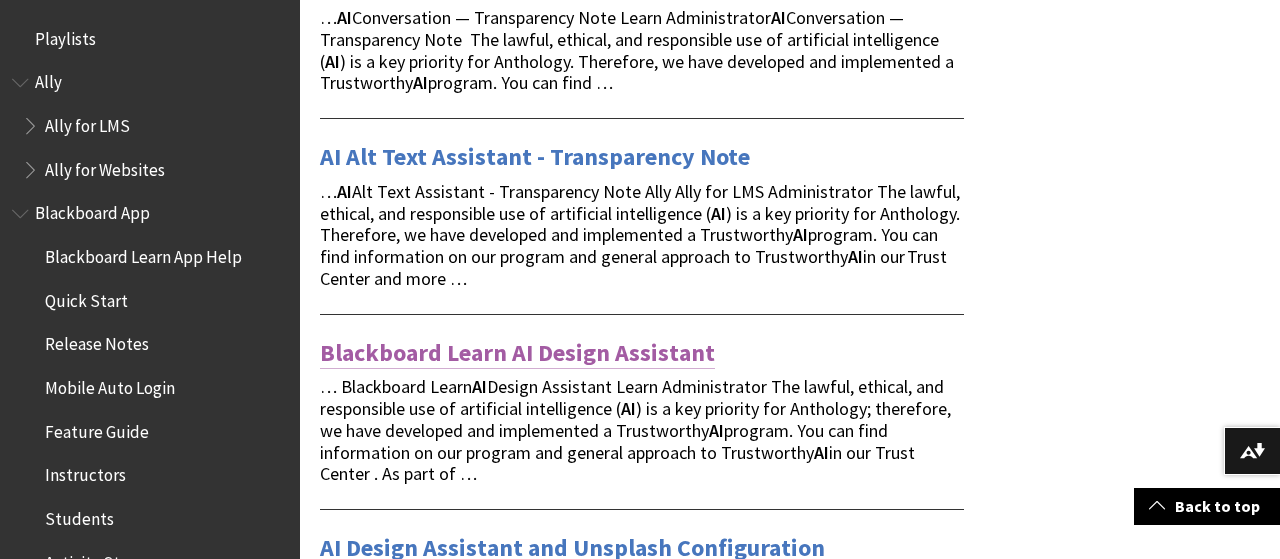 click on "Blackboard  Learn AI Design Assistant" at bounding box center [517, 353] 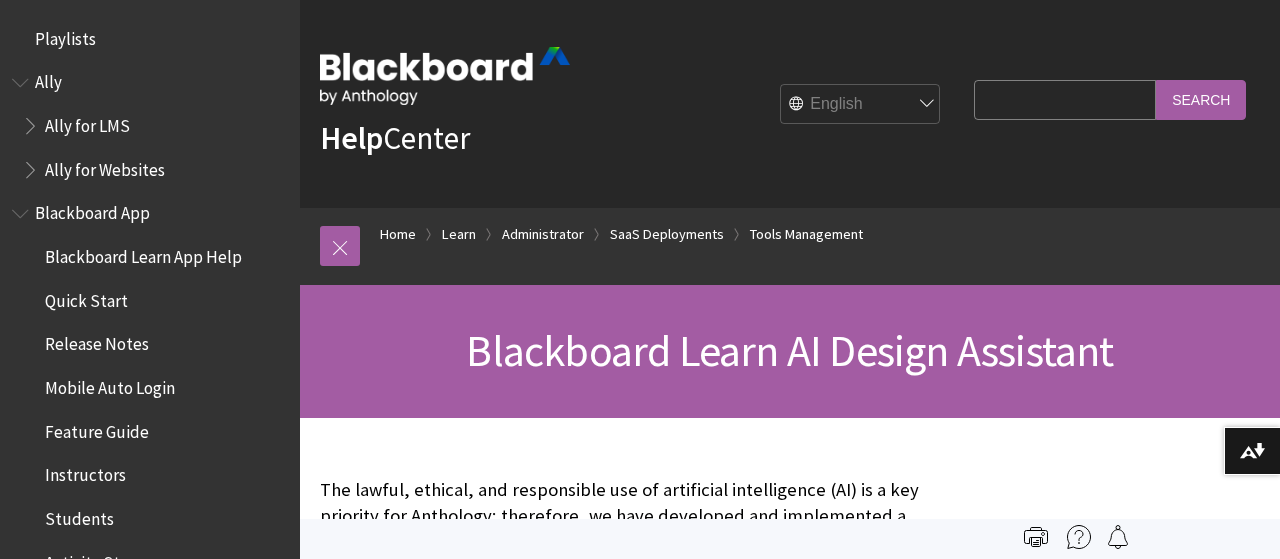 scroll, scrollTop: 0, scrollLeft: 0, axis: both 